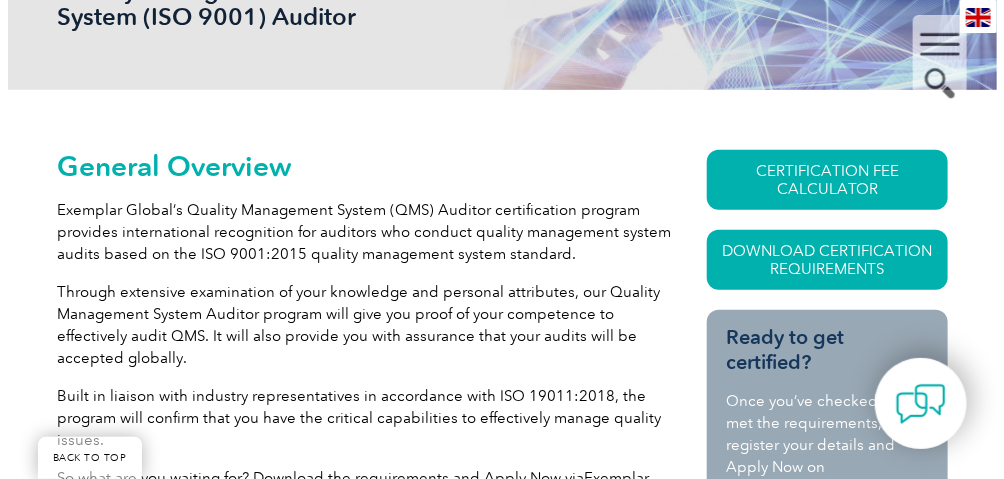 scroll, scrollTop: 399, scrollLeft: 0, axis: vertical 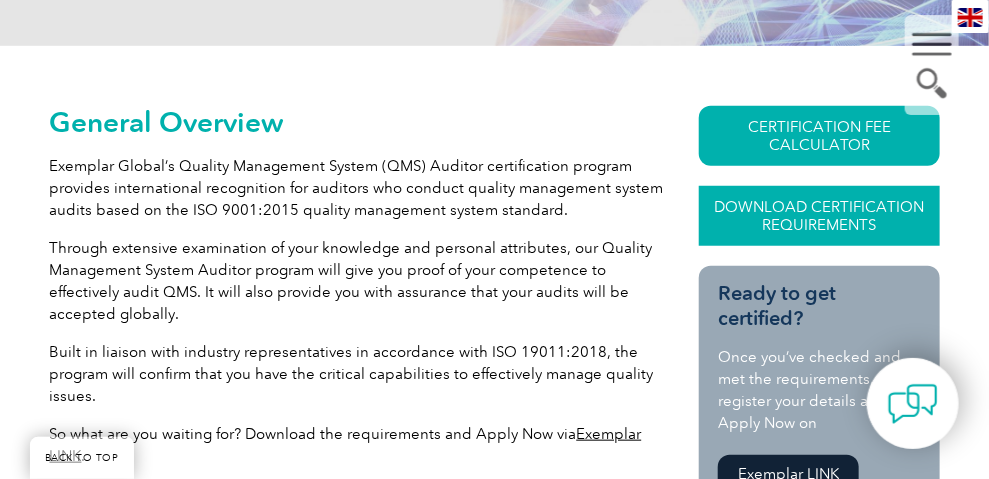 click on "Download Certification Requirements" at bounding box center [819, 216] 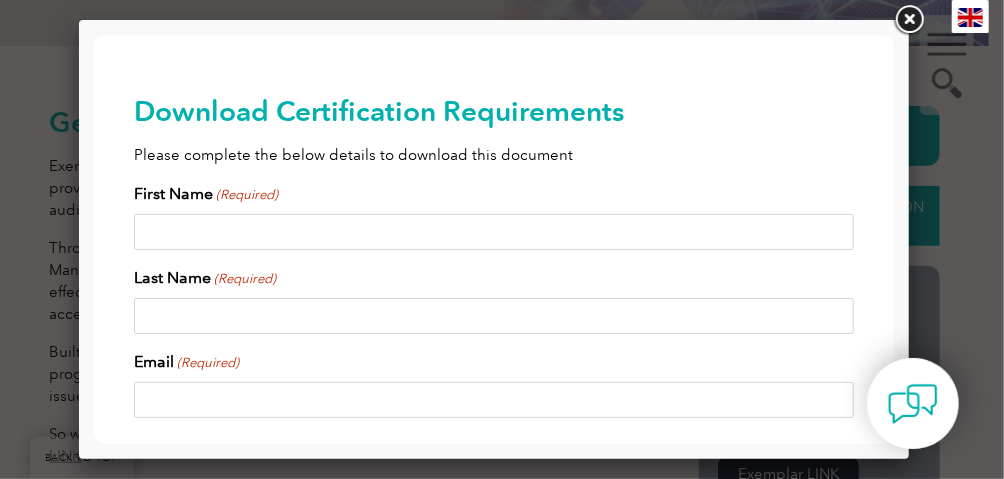scroll, scrollTop: 0, scrollLeft: 0, axis: both 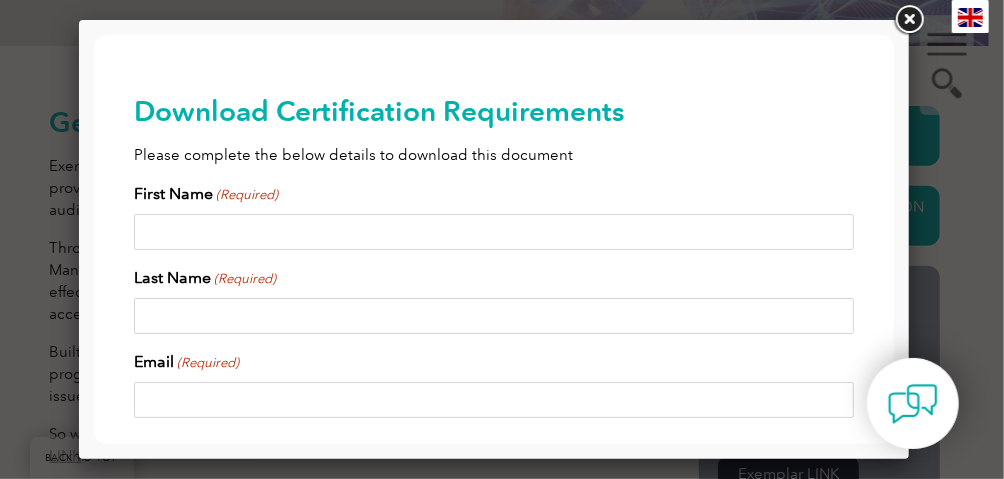 click on "First Name (Required)" at bounding box center [493, 231] 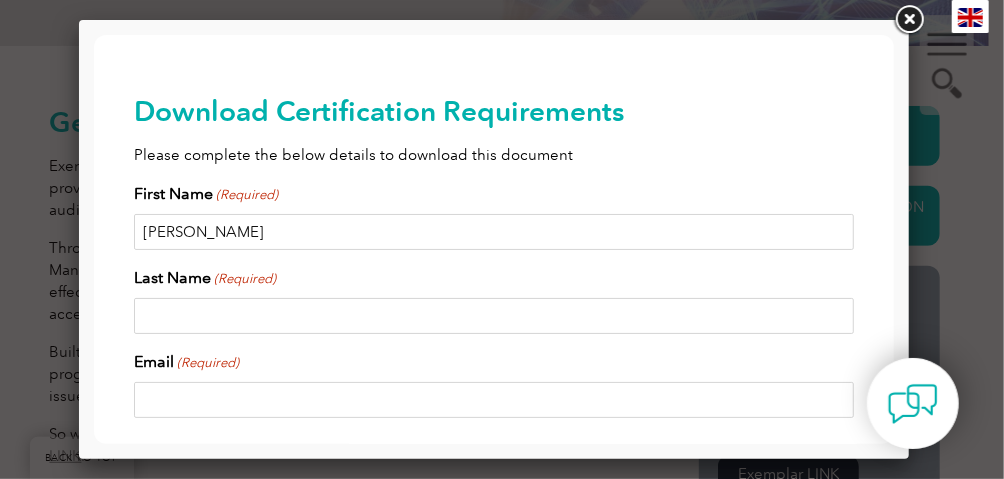type on "Tania" 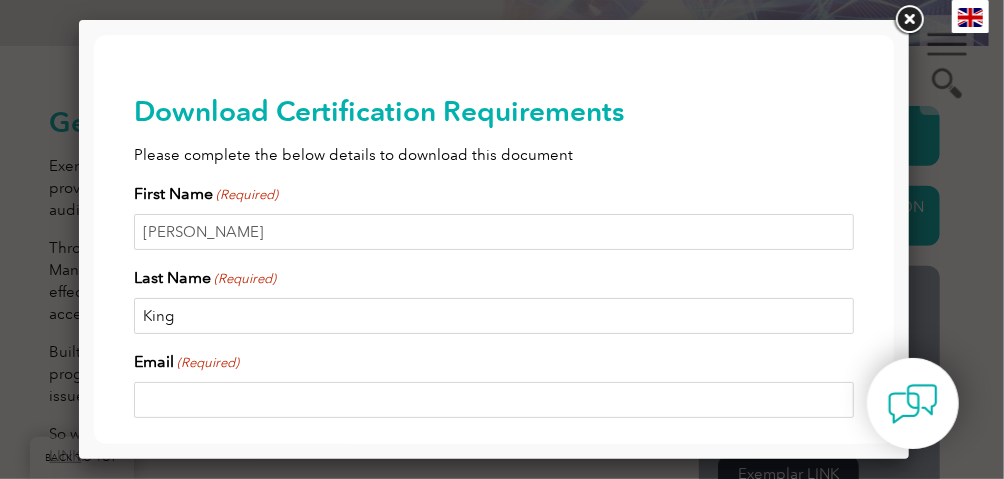 type on "King" 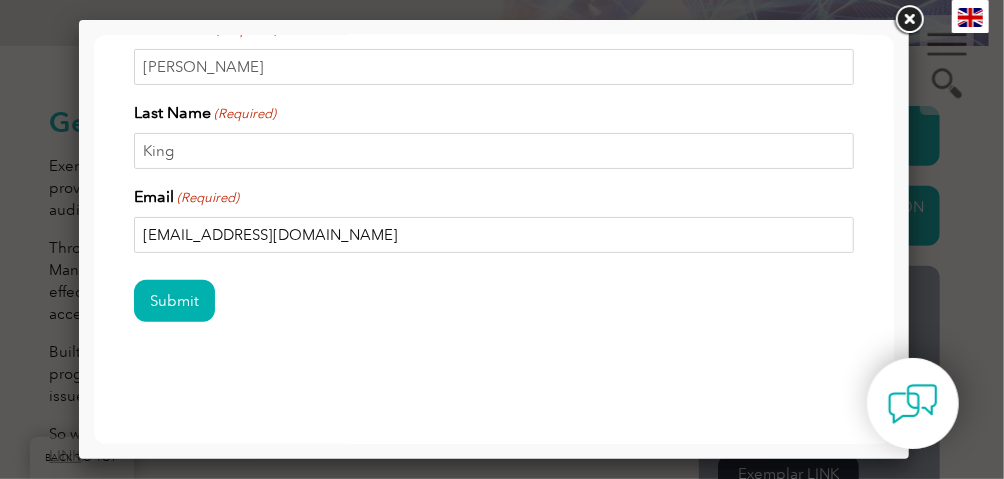scroll, scrollTop: 165, scrollLeft: 0, axis: vertical 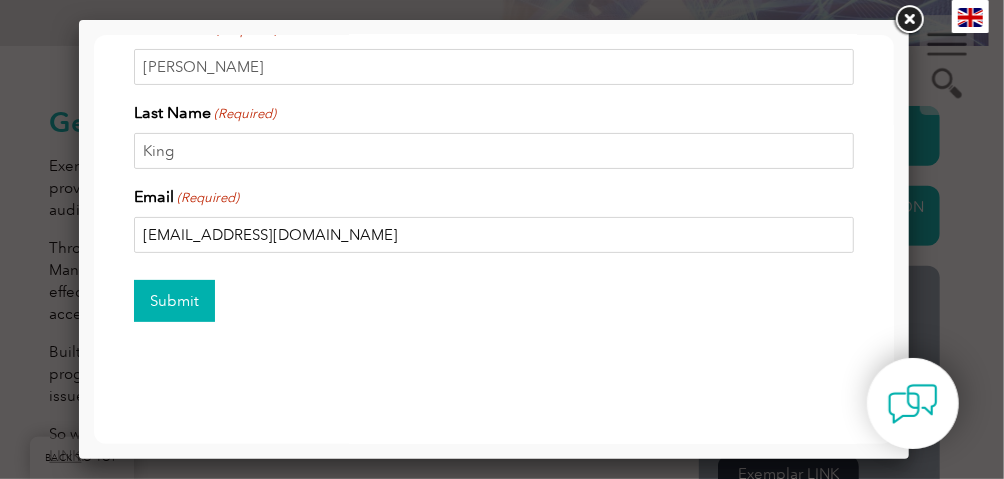 type on "ttlktania@outlook.com" 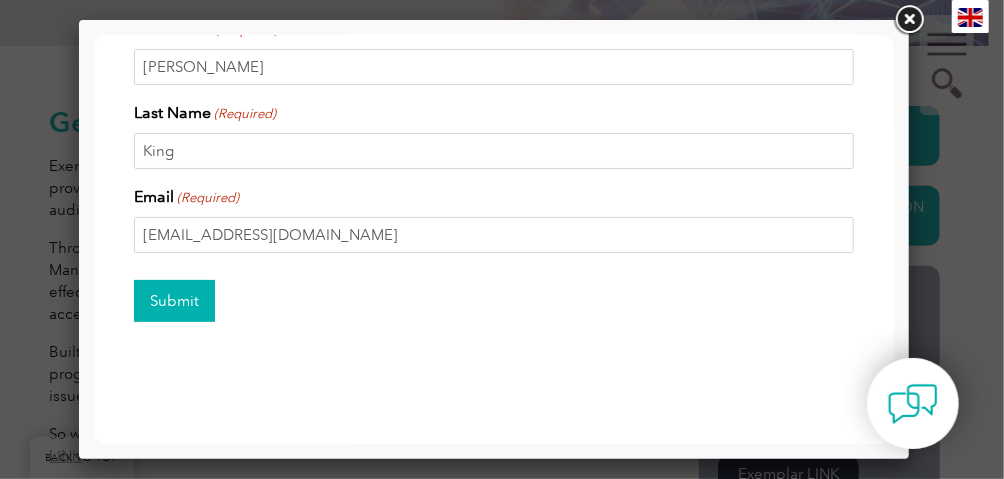 click on "Submit" at bounding box center (173, 300) 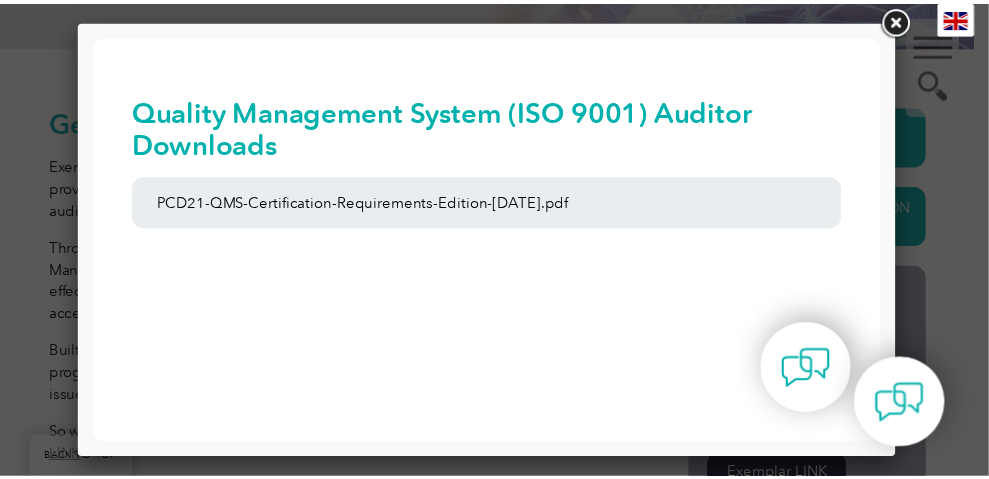 scroll, scrollTop: 0, scrollLeft: 0, axis: both 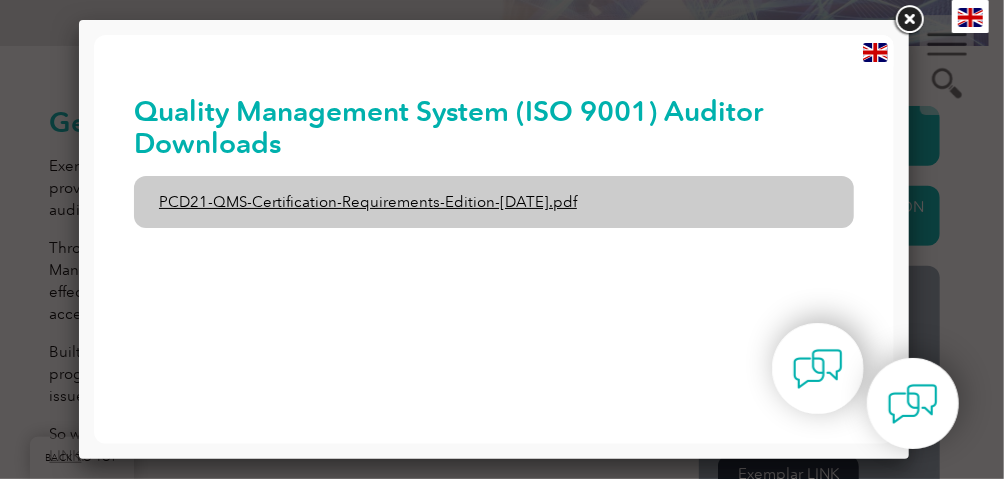 click on "PCD21-QMS-Certification-Requirements-Edition-2-April-2022.pdf" at bounding box center (493, 201) 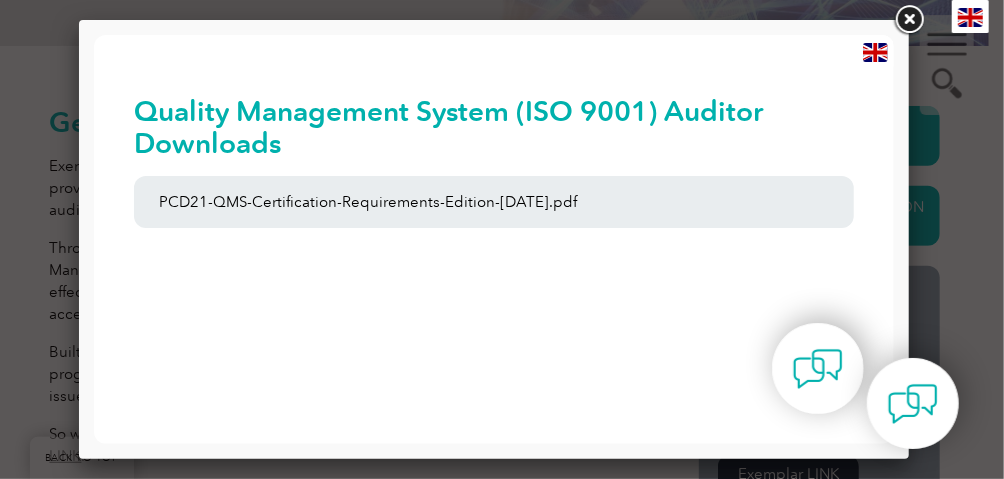 click at bounding box center (909, 20) 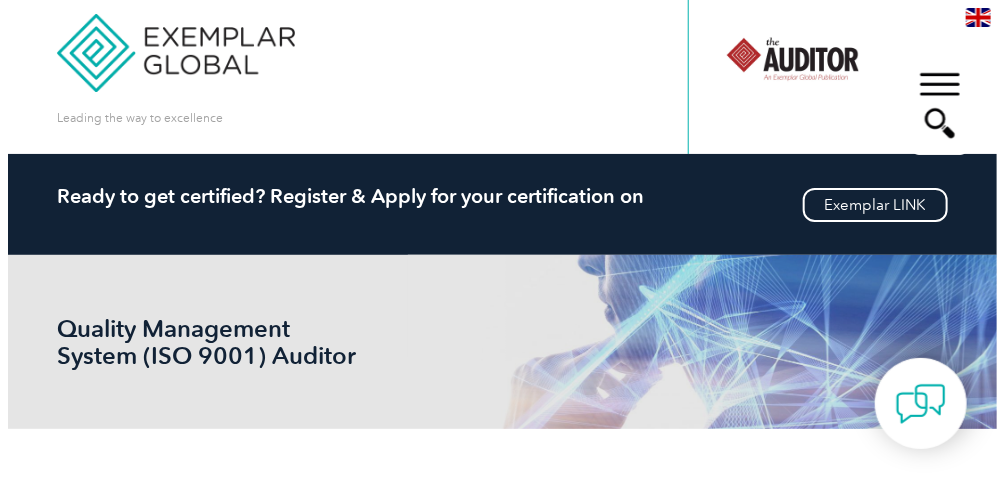 scroll, scrollTop: 0, scrollLeft: 0, axis: both 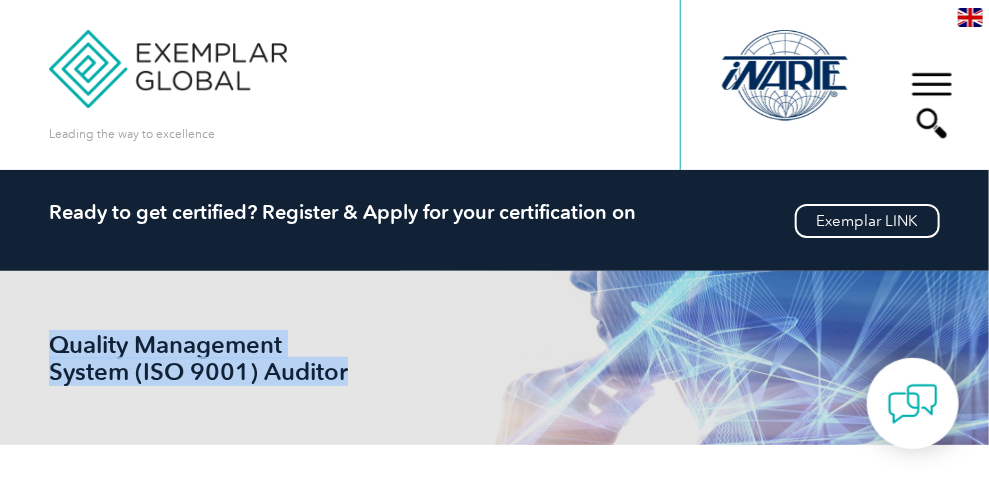 drag, startPoint x: 348, startPoint y: 375, endPoint x: 49, endPoint y: 338, distance: 301.2806 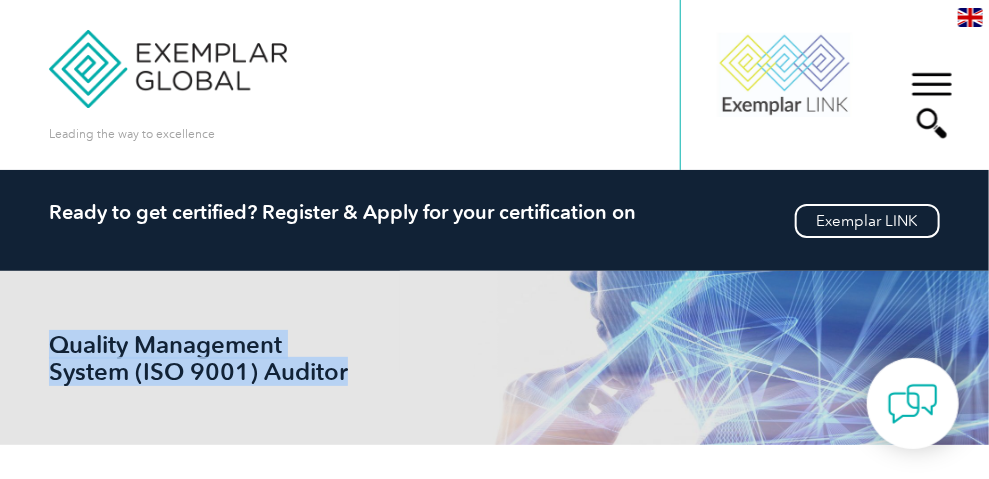 copy on "Quality Management System (ISO 9001) Auditor" 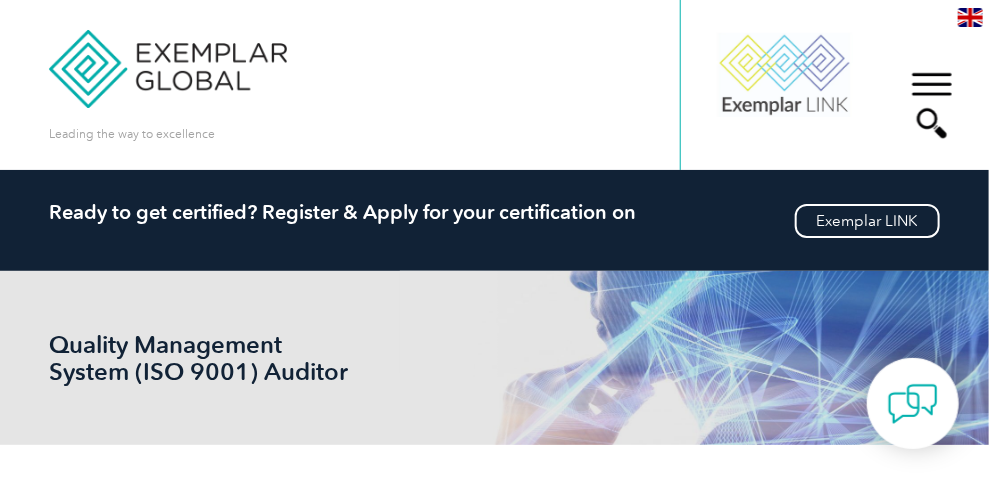 click on "▼" at bounding box center [932, 105] 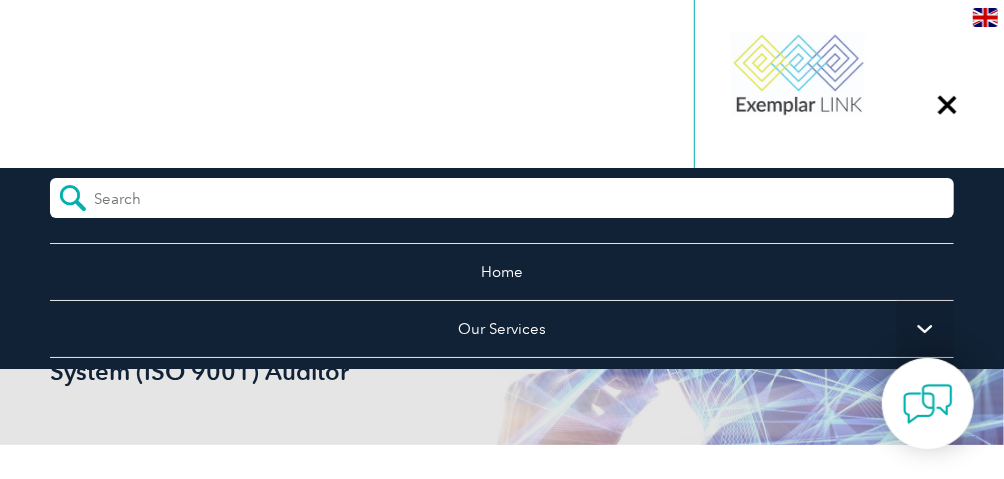 click at bounding box center (183, 193) 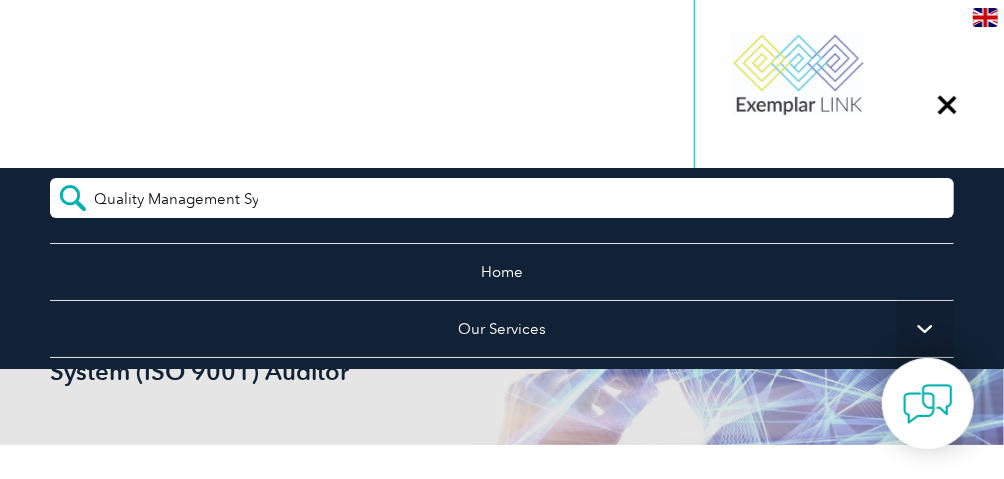 scroll, scrollTop: 0, scrollLeft: 175, axis: horizontal 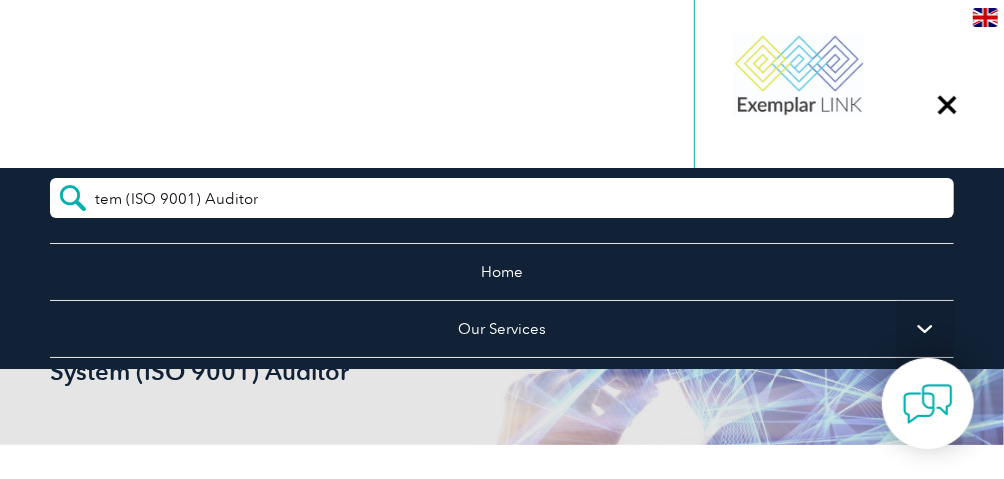 drag, startPoint x: 118, startPoint y: 198, endPoint x: 89, endPoint y: 188, distance: 30.675724 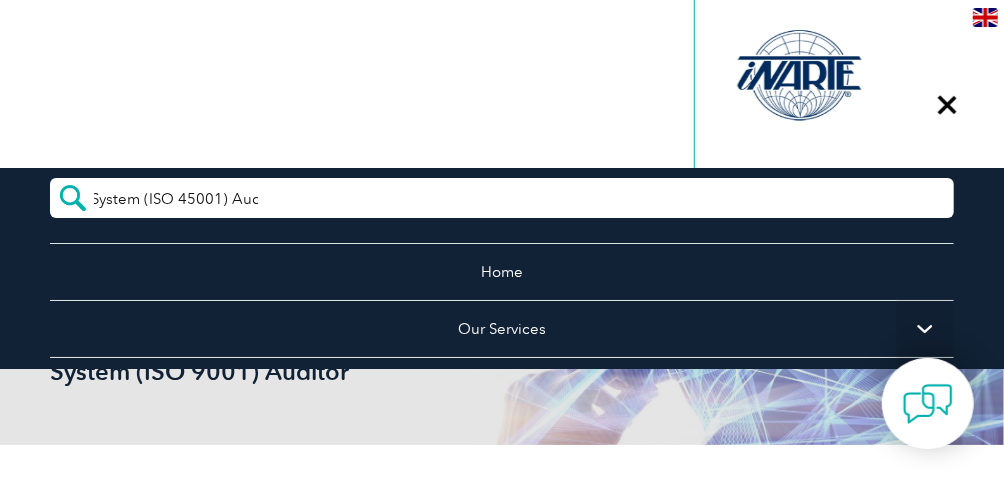 scroll, scrollTop: 0, scrollLeft: 176, axis: horizontal 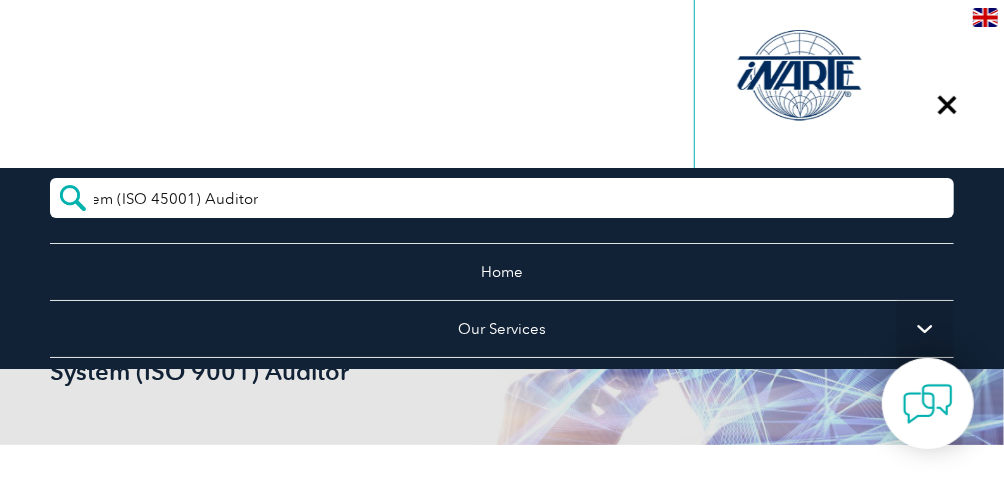 type on "Safety Management System (ISO 45001) Auditor" 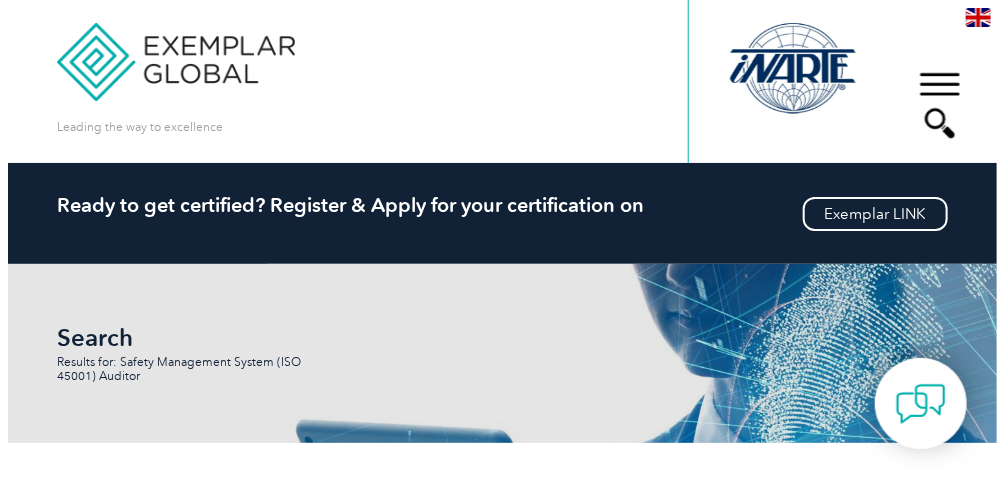 scroll, scrollTop: 0, scrollLeft: 0, axis: both 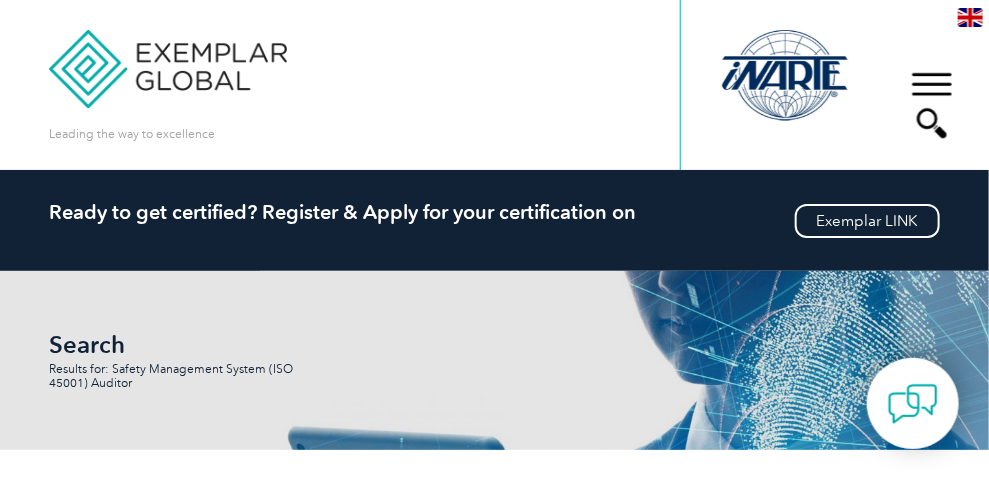 drag, startPoint x: 930, startPoint y: 116, endPoint x: 678, endPoint y: 153, distance: 254.70178 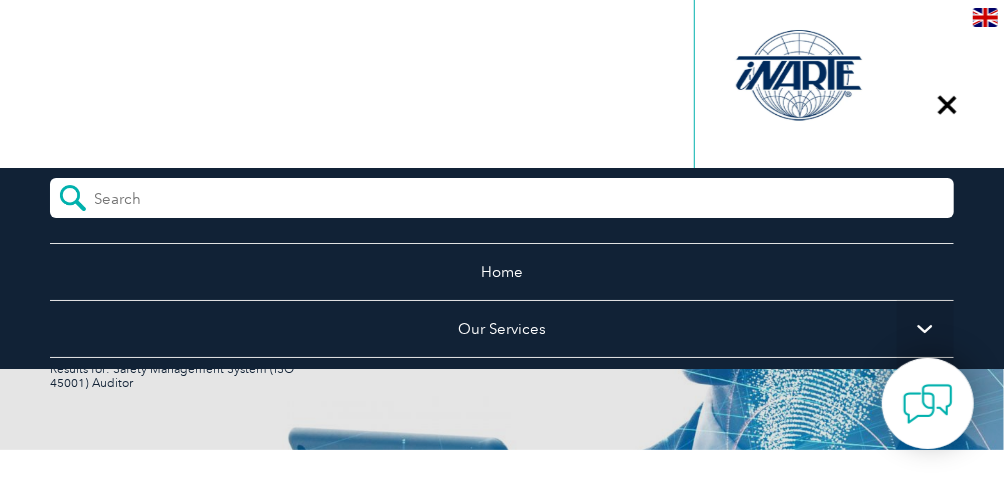 click at bounding box center [183, 193] 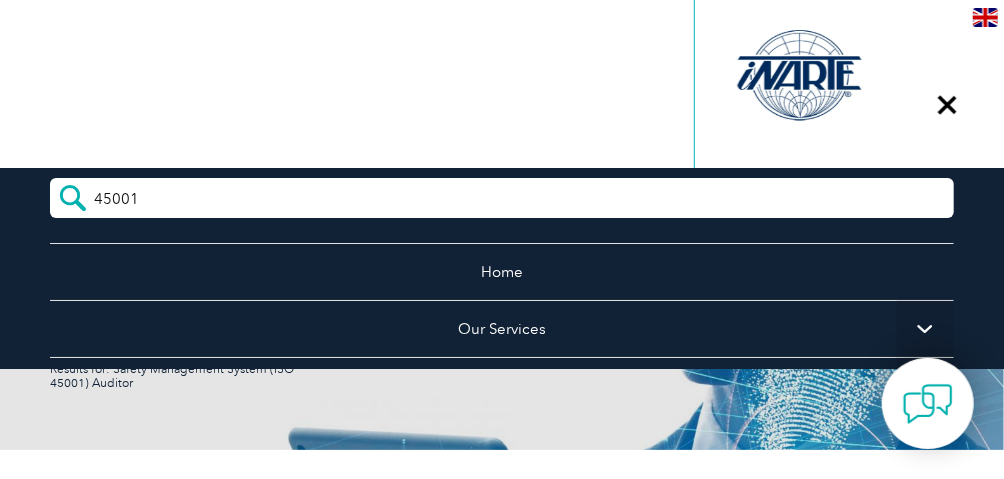 type on "45001" 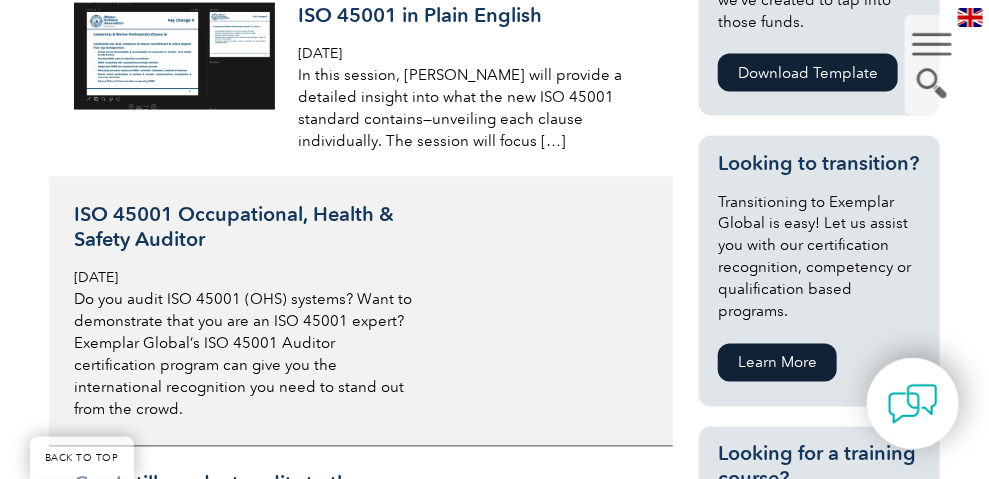 scroll, scrollTop: 999, scrollLeft: 0, axis: vertical 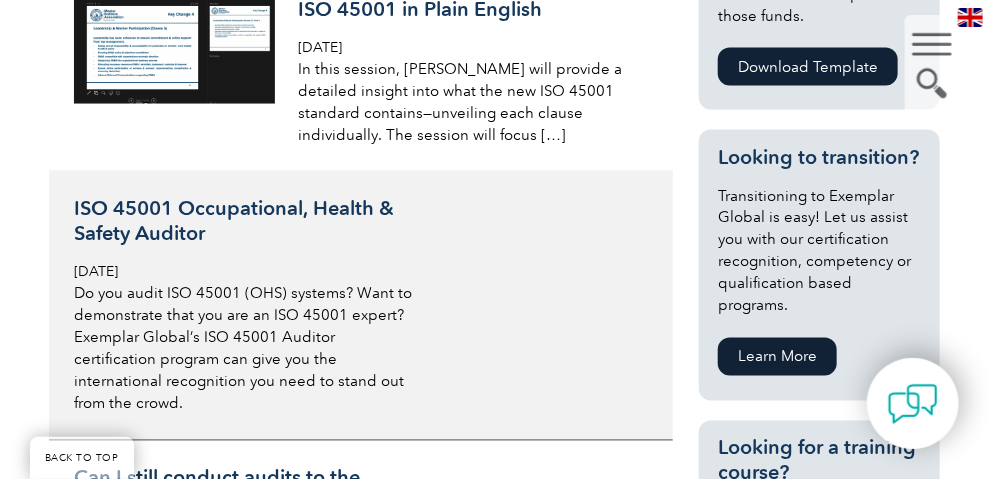 click on "ISO 45001 Occupational, Health & Safety Auditor" at bounding box center [246, 222] 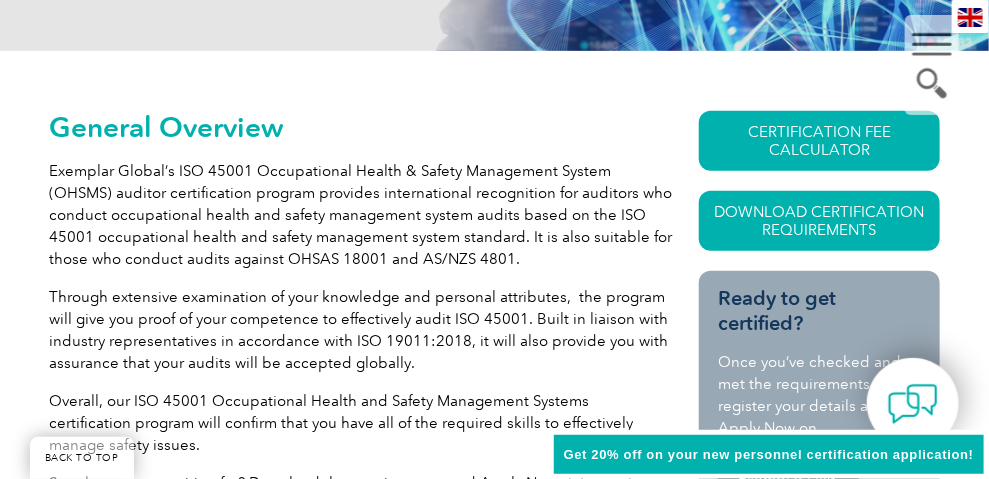 scroll, scrollTop: 399, scrollLeft: 0, axis: vertical 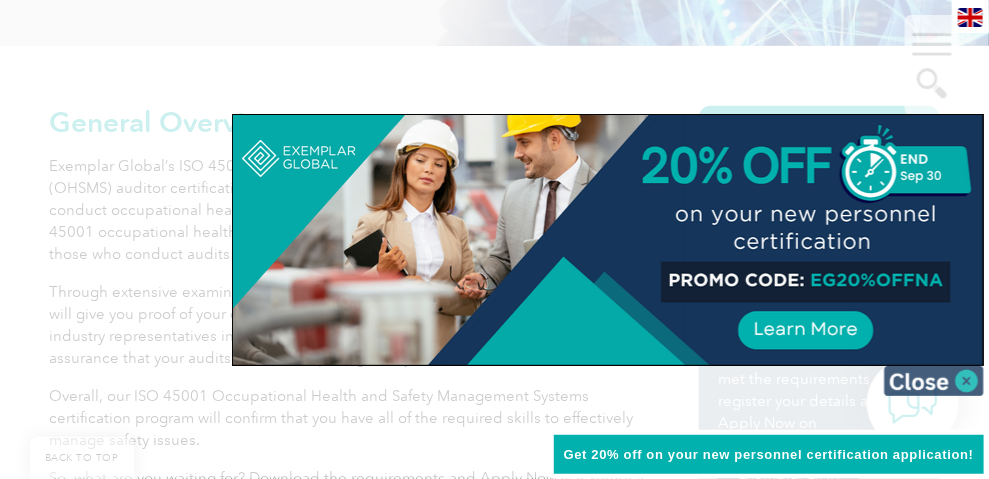 click at bounding box center (934, 381) 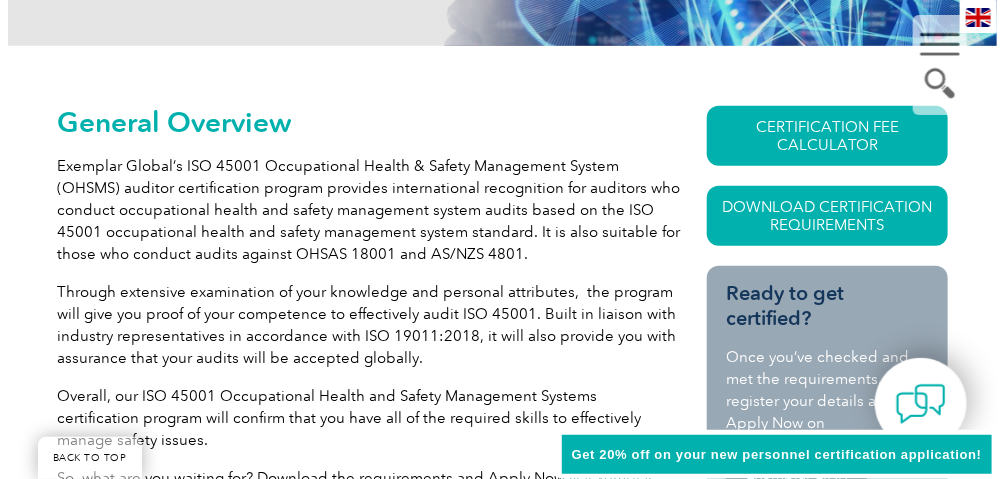 scroll, scrollTop: 499, scrollLeft: 0, axis: vertical 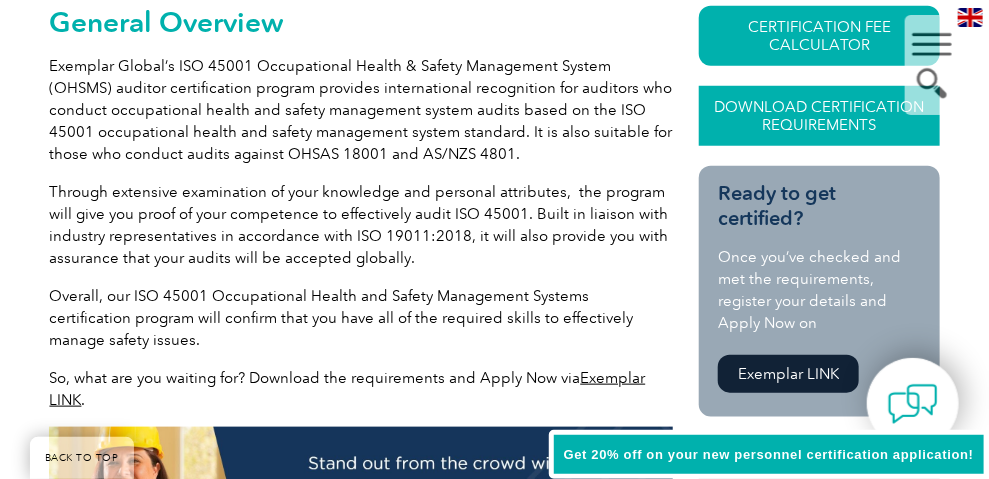 click on "Download Certification Requirements" at bounding box center [819, 116] 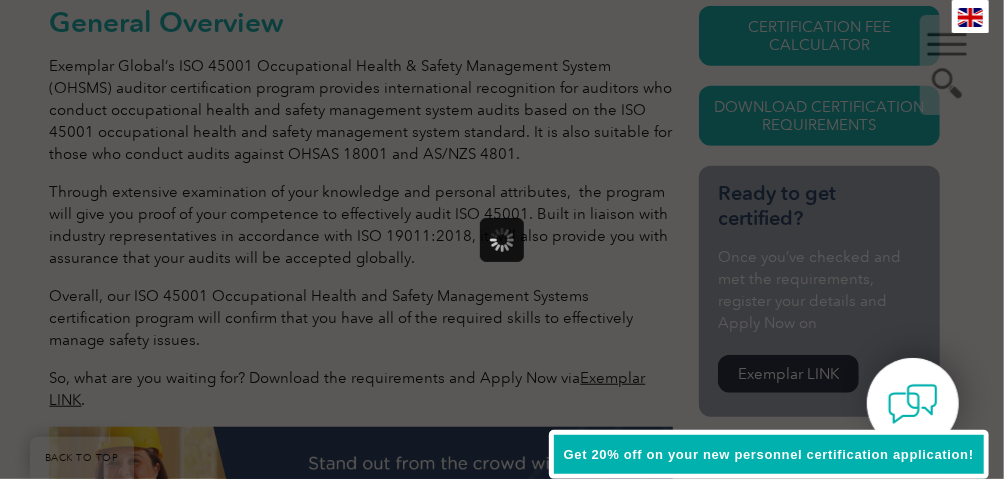 scroll, scrollTop: 0, scrollLeft: 0, axis: both 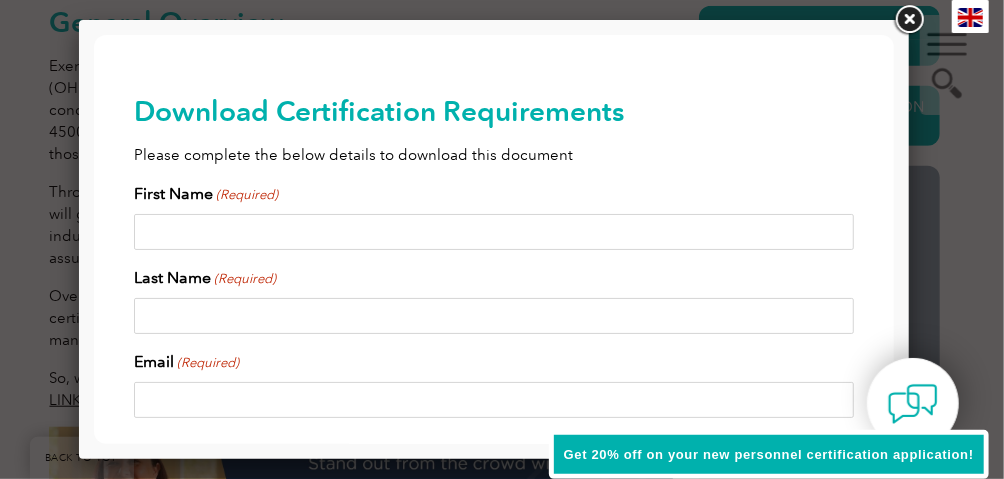 click on "First Name (Required)" at bounding box center [493, 231] 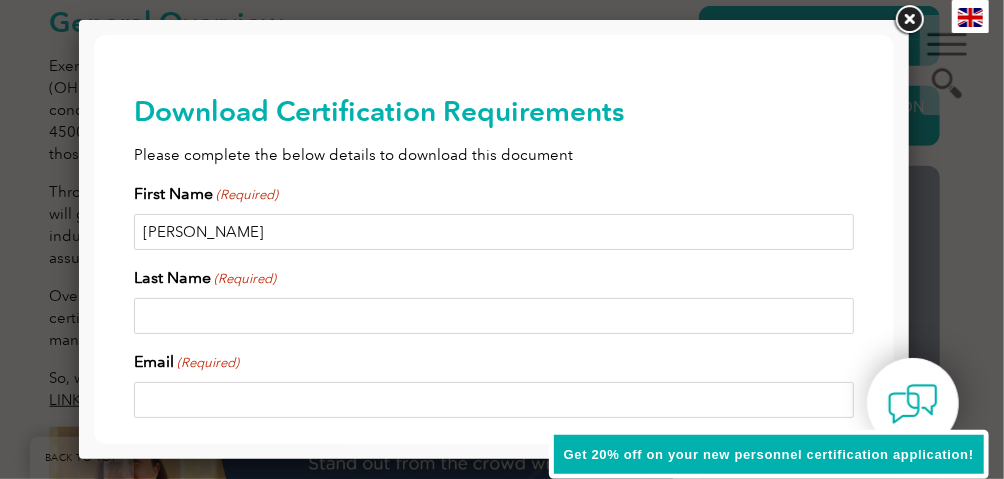 type on "tania" 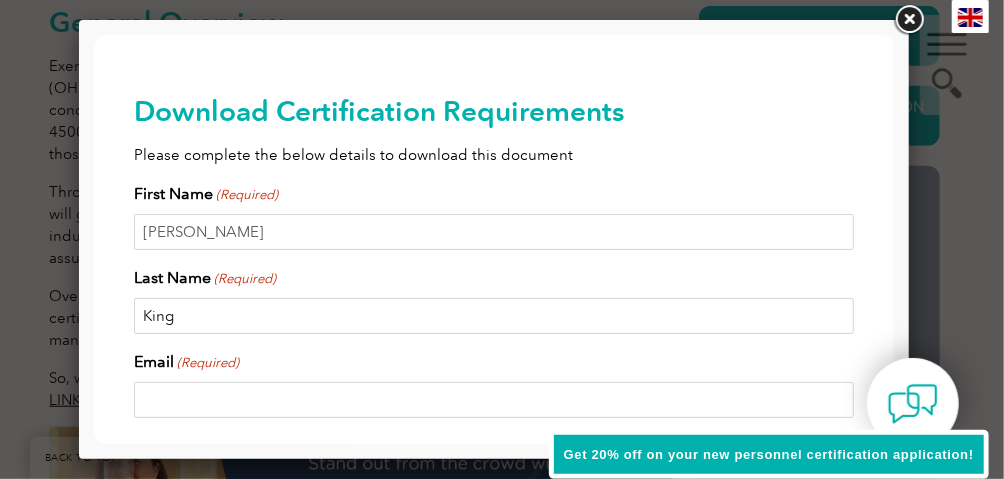 type on "King" 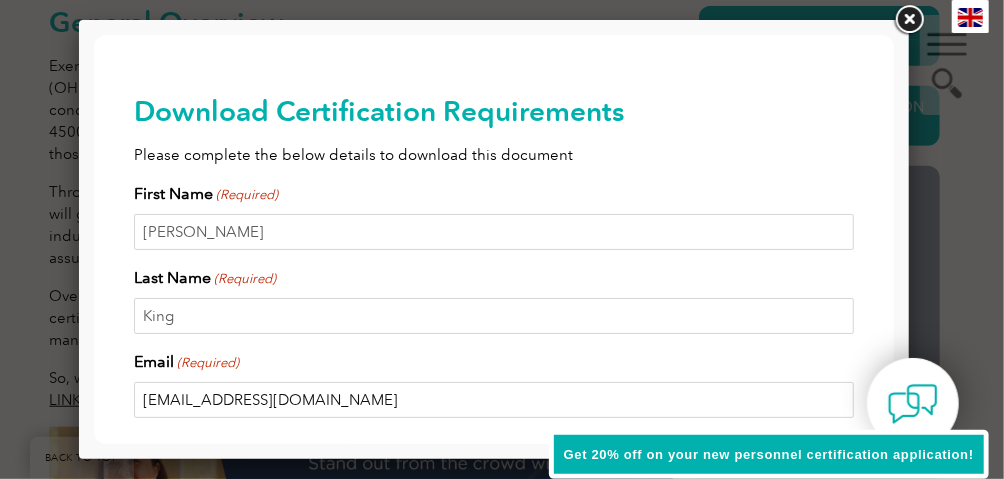 type on "ttlktania@outlook.com" 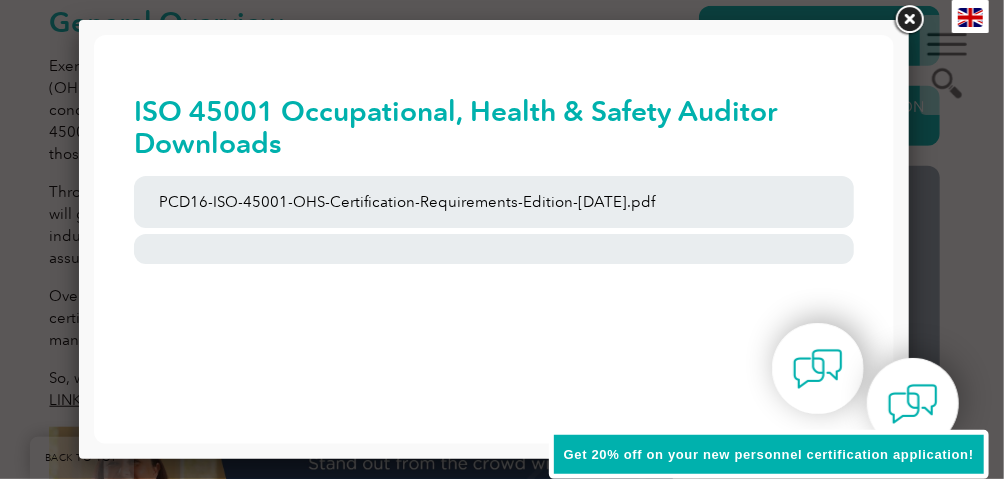 scroll, scrollTop: 0, scrollLeft: 0, axis: both 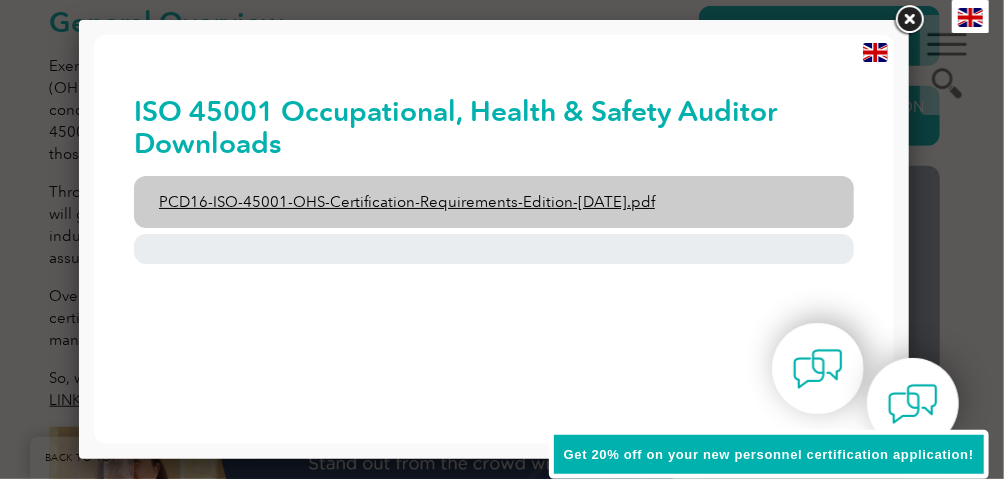 click on "PCD16-ISO-45001-OHS-Certification-Requirements-Edition-2-April-2022.pdf" at bounding box center (493, 201) 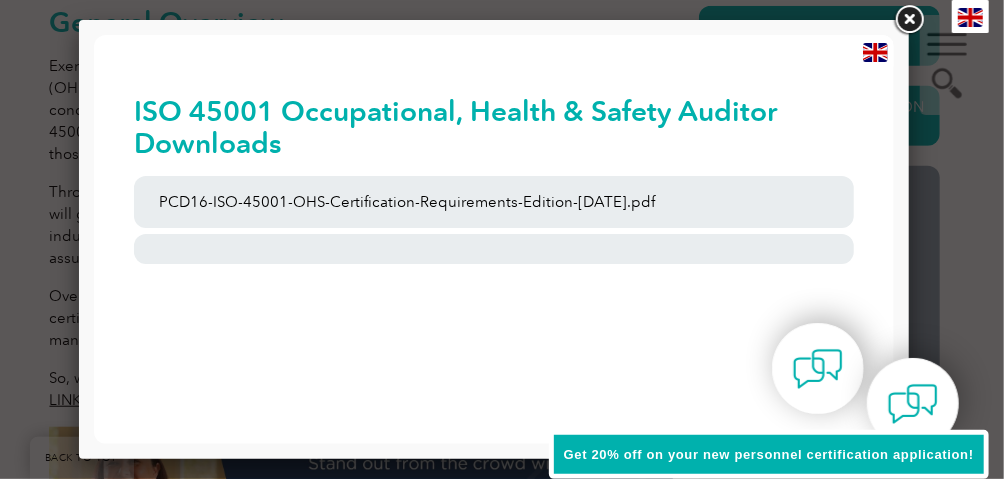 click at bounding box center (909, 20) 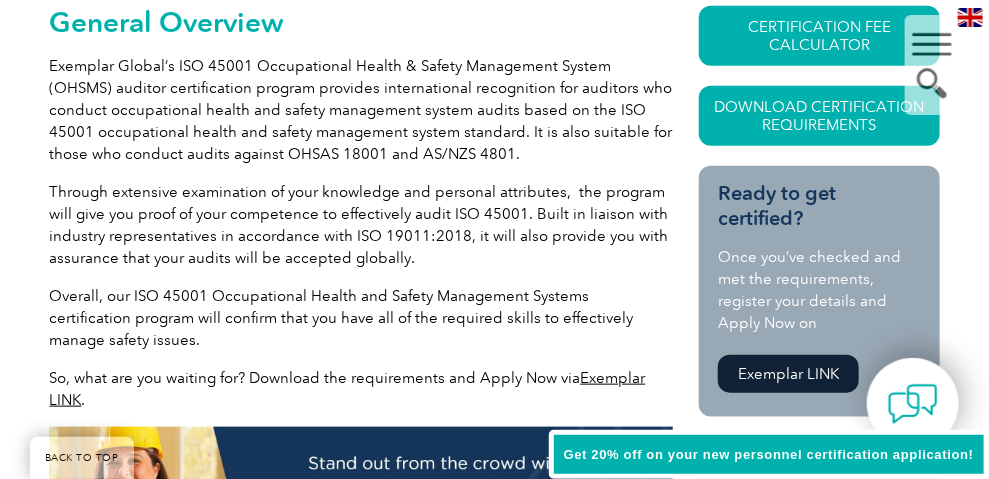 click on "▼" at bounding box center (932, 65) 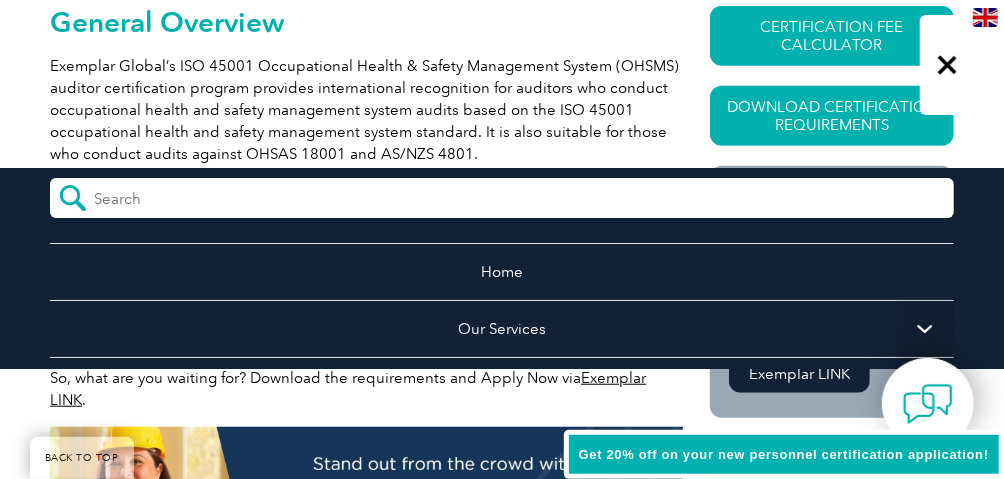 click at bounding box center (183, 193) 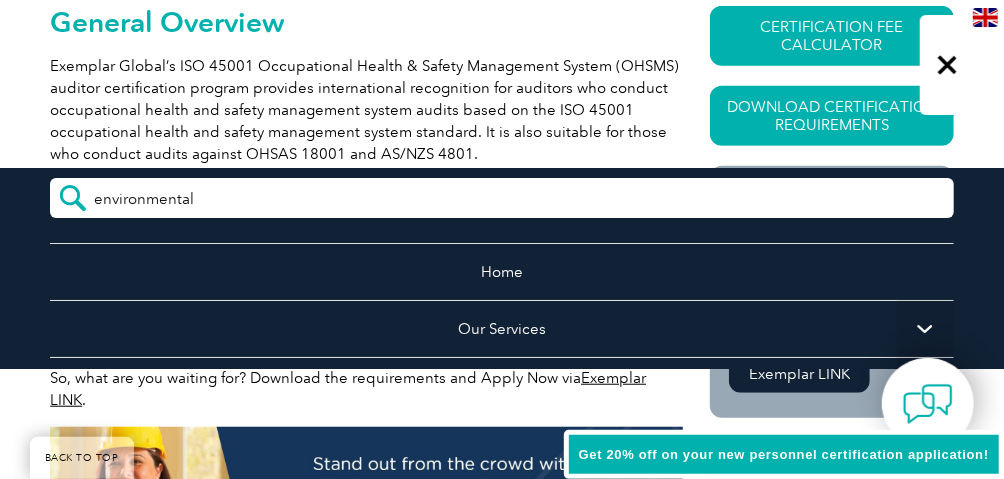 type on "environmental" 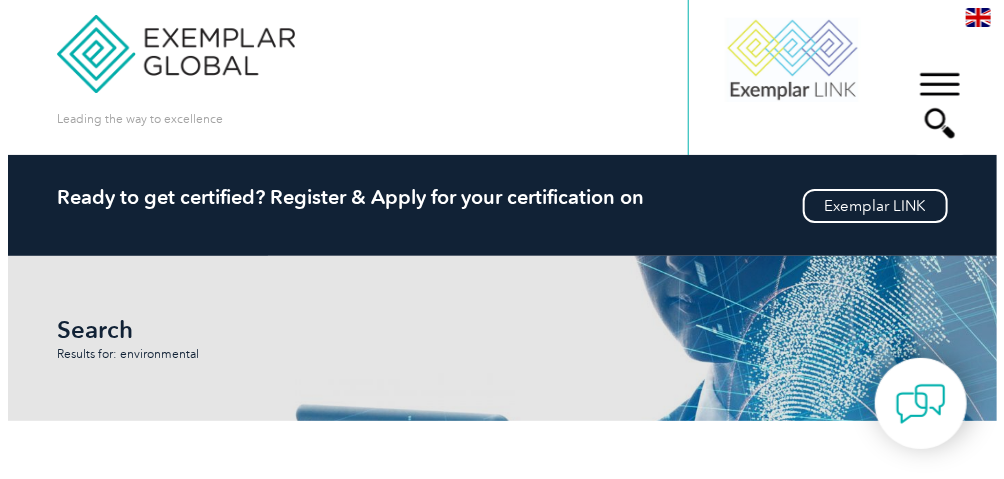 scroll, scrollTop: 0, scrollLeft: 0, axis: both 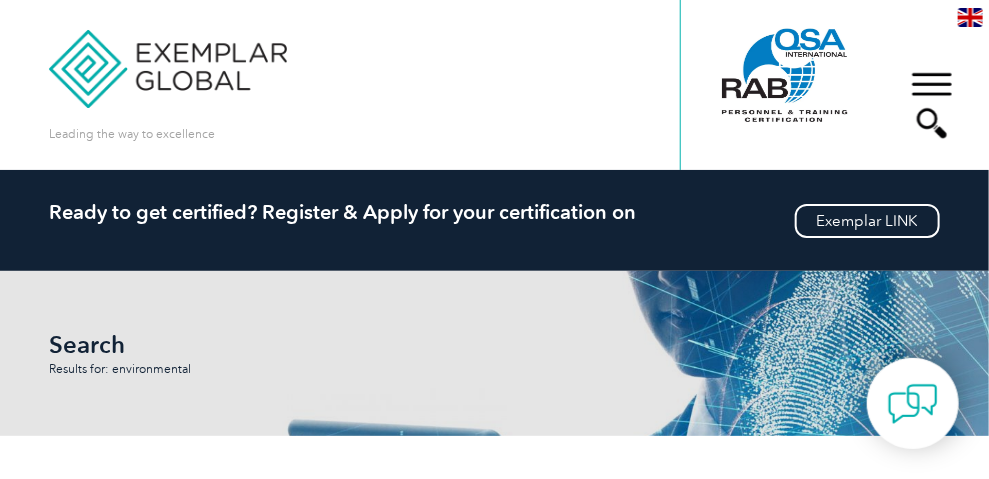 click on "▼" at bounding box center (932, 105) 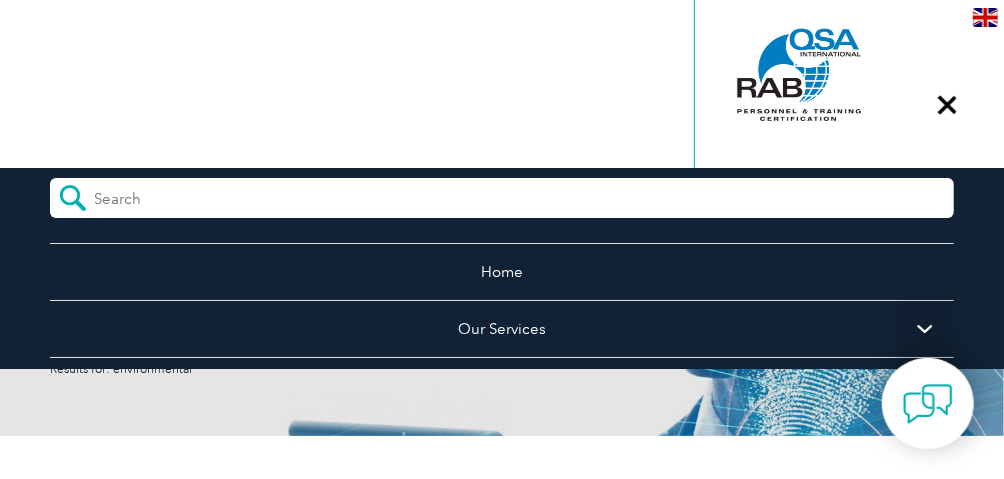 click at bounding box center (183, 193) 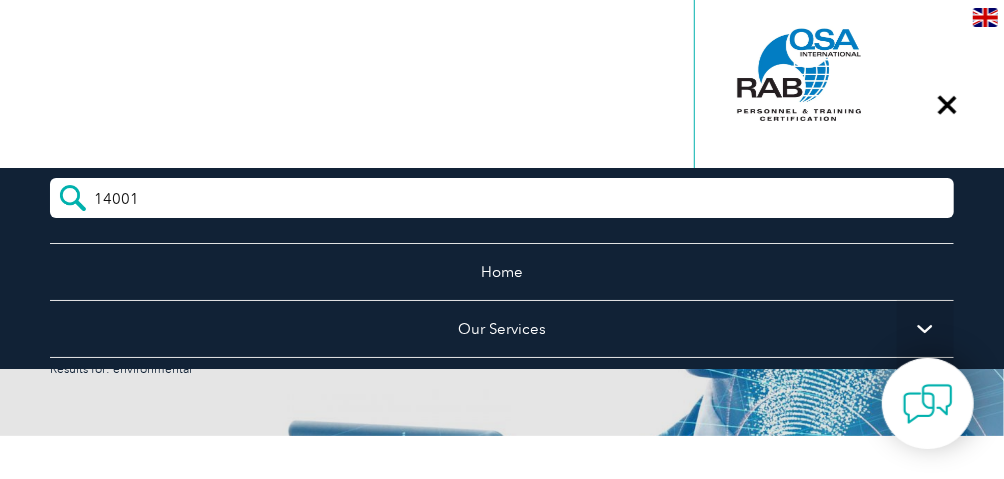 type on "14001" 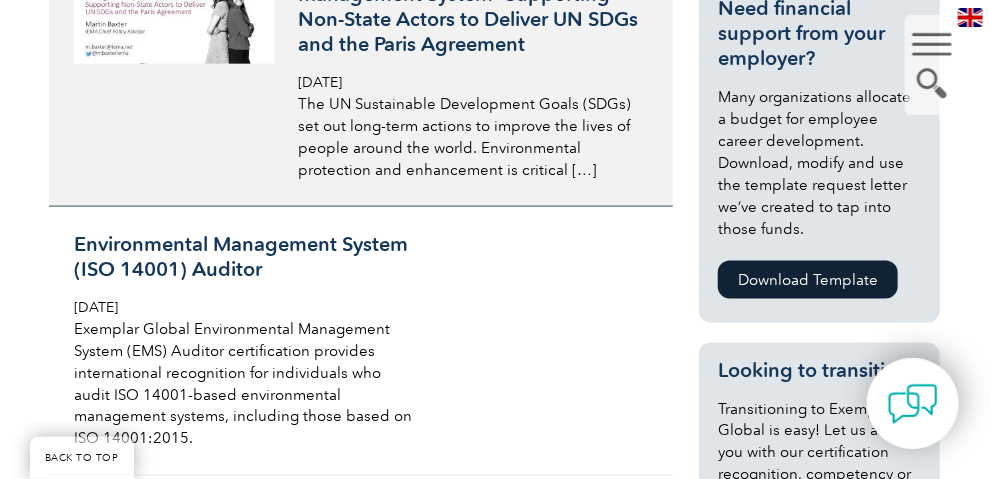 scroll, scrollTop: 799, scrollLeft: 0, axis: vertical 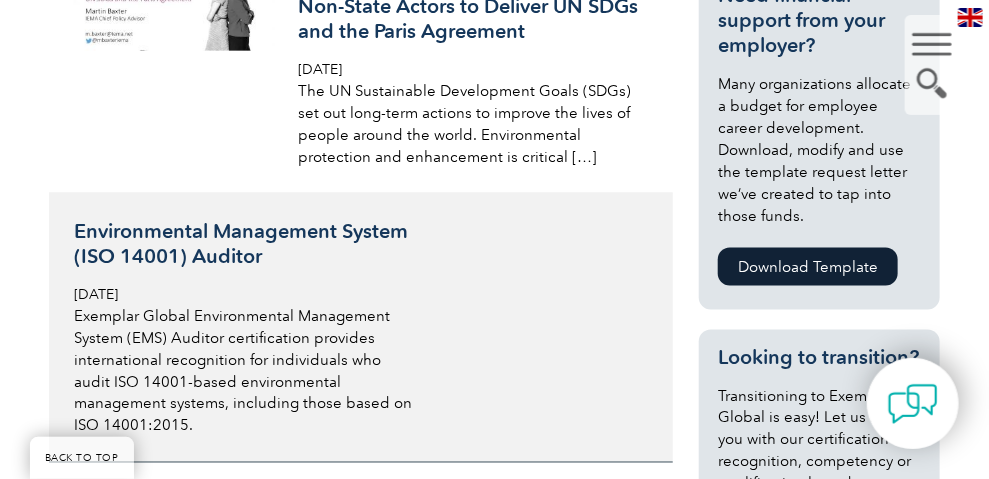 click on "Environmental Management System (ISO 14001) Auditor" at bounding box center (246, 244) 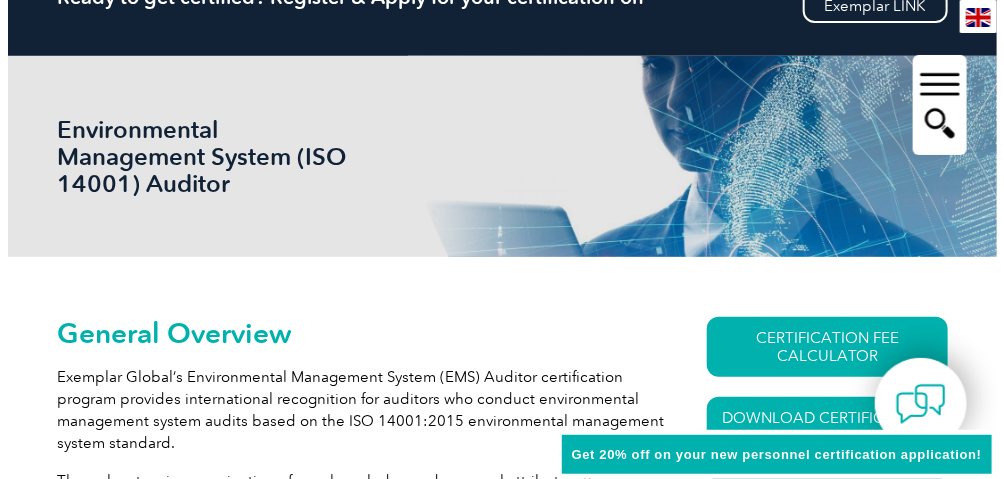 scroll, scrollTop: 299, scrollLeft: 0, axis: vertical 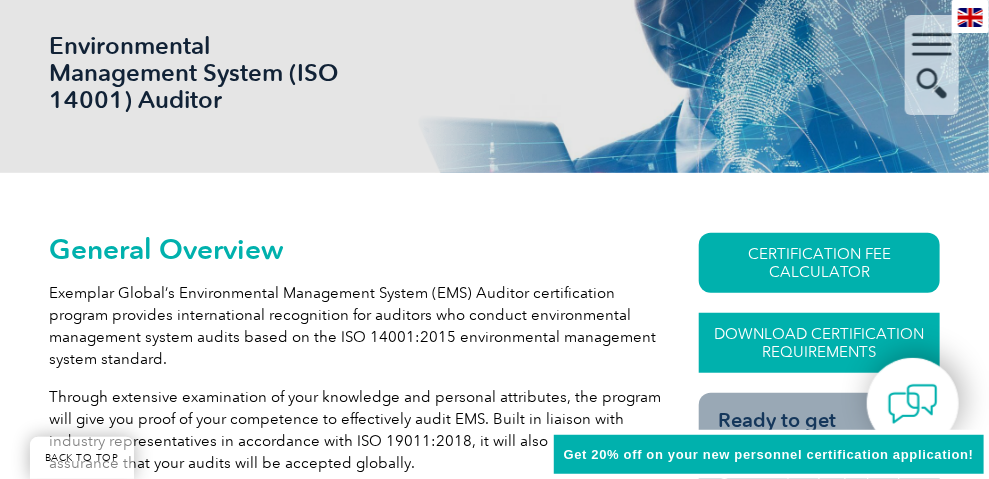 click on "Download Certification Requirements" at bounding box center [819, 343] 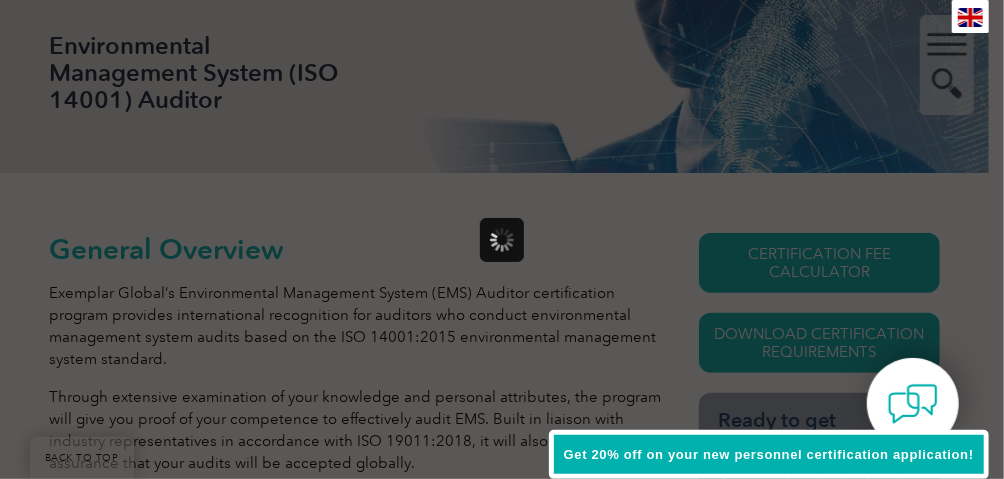 scroll, scrollTop: 0, scrollLeft: 0, axis: both 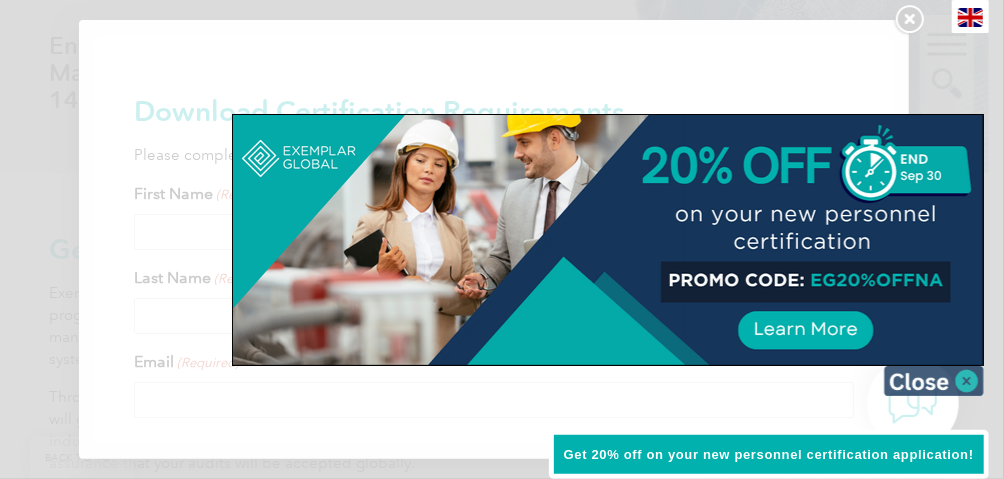 click at bounding box center (934, 381) 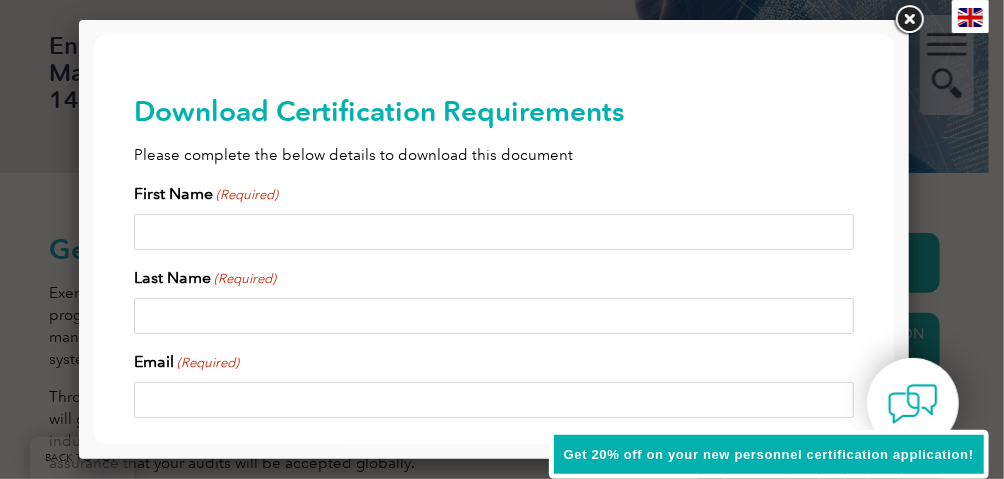 drag, startPoint x: 321, startPoint y: 240, endPoint x: 300, endPoint y: 233, distance: 22.135944 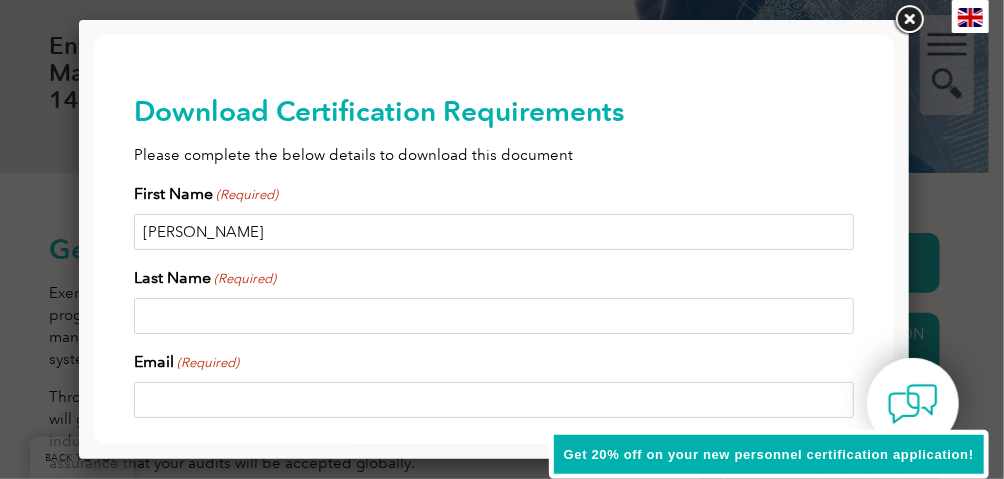 type on "[PERSON_NAME]" 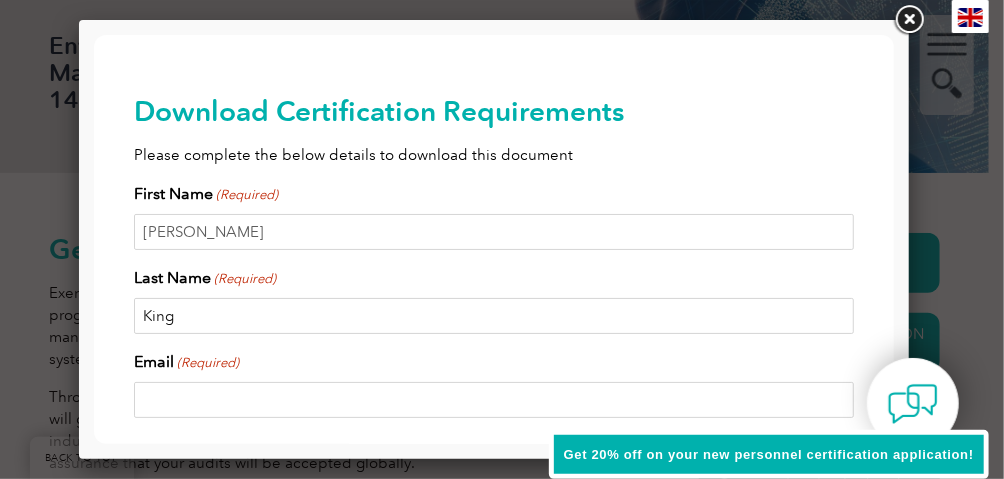 type on "King" 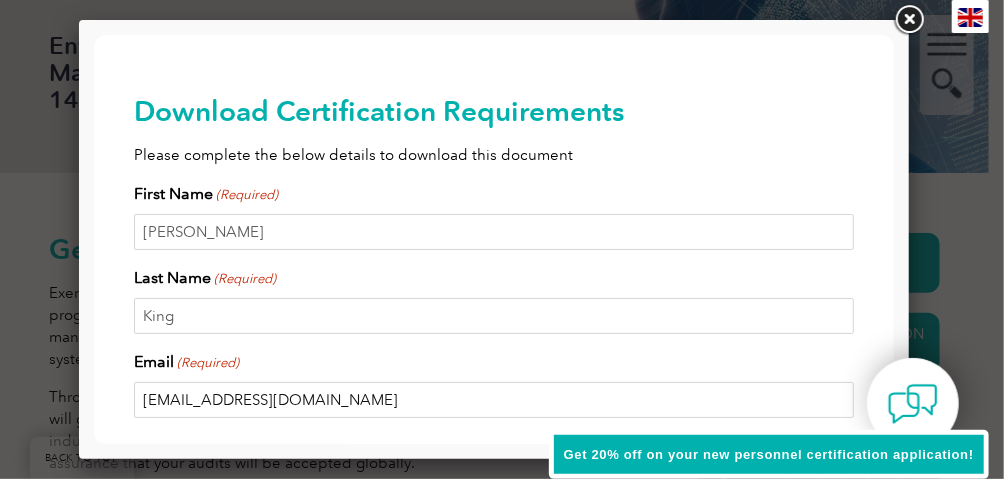 type on "[EMAIL_ADDRESS][DOMAIN_NAME]" 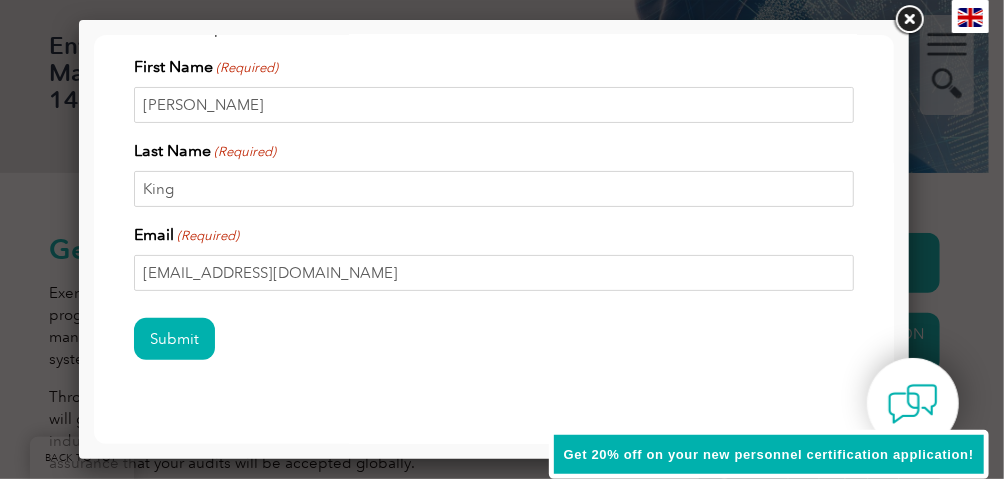 scroll, scrollTop: 141, scrollLeft: 0, axis: vertical 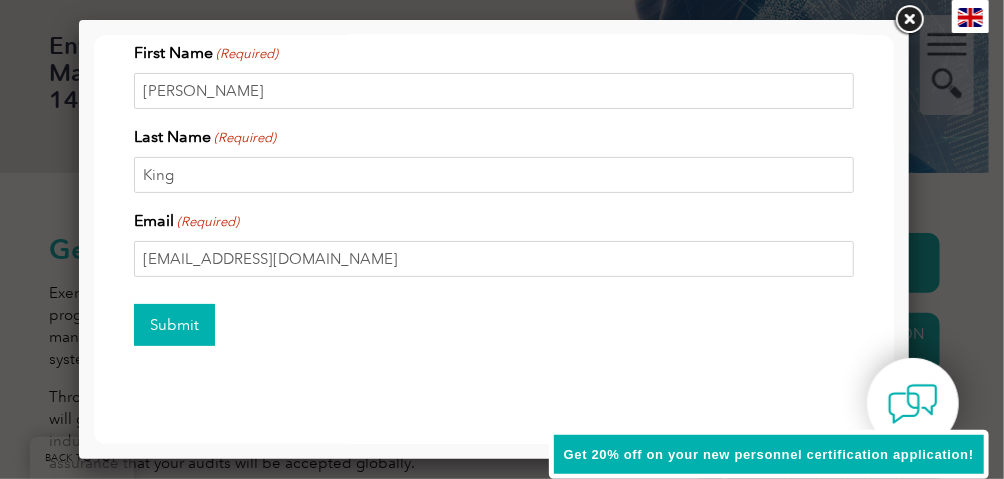 click on "Submit" at bounding box center (173, 324) 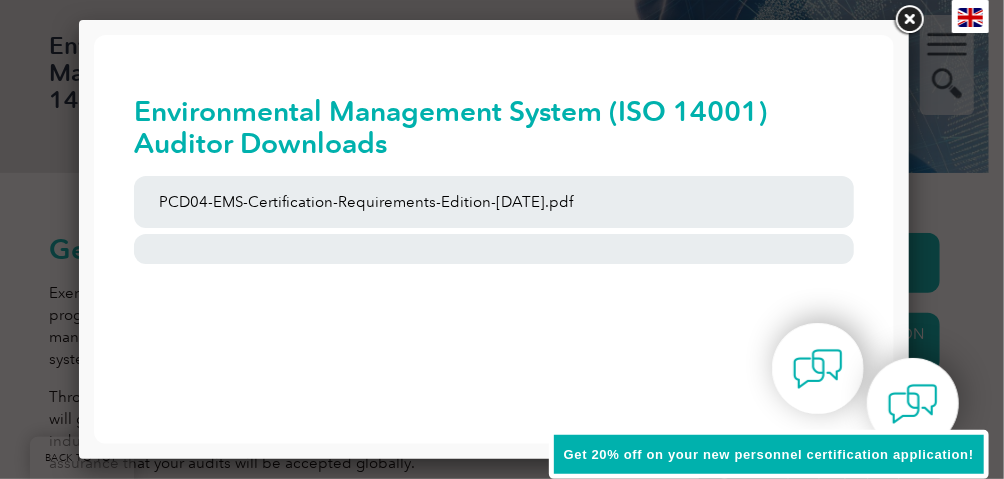 scroll, scrollTop: 0, scrollLeft: 0, axis: both 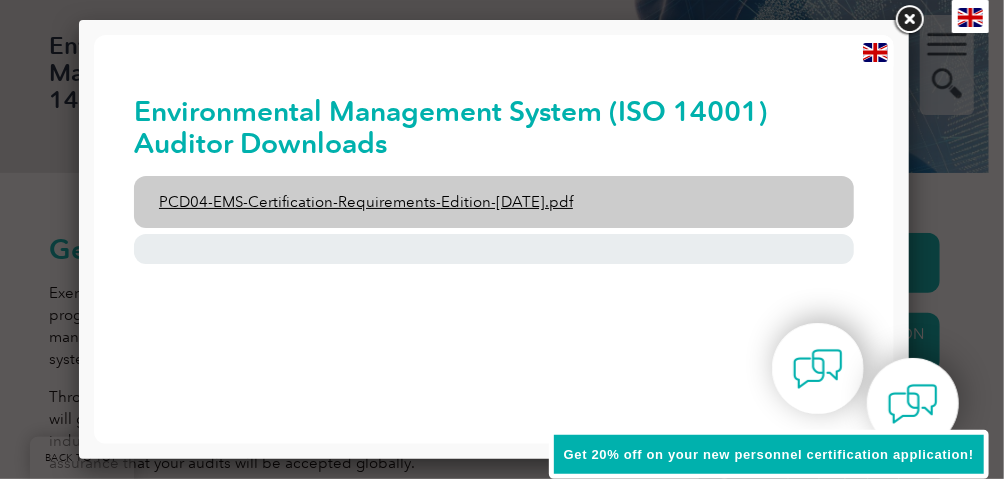click on "PCD04-EMS-Certification-Requirements-Edition-[DATE].pdf" at bounding box center (493, 201) 